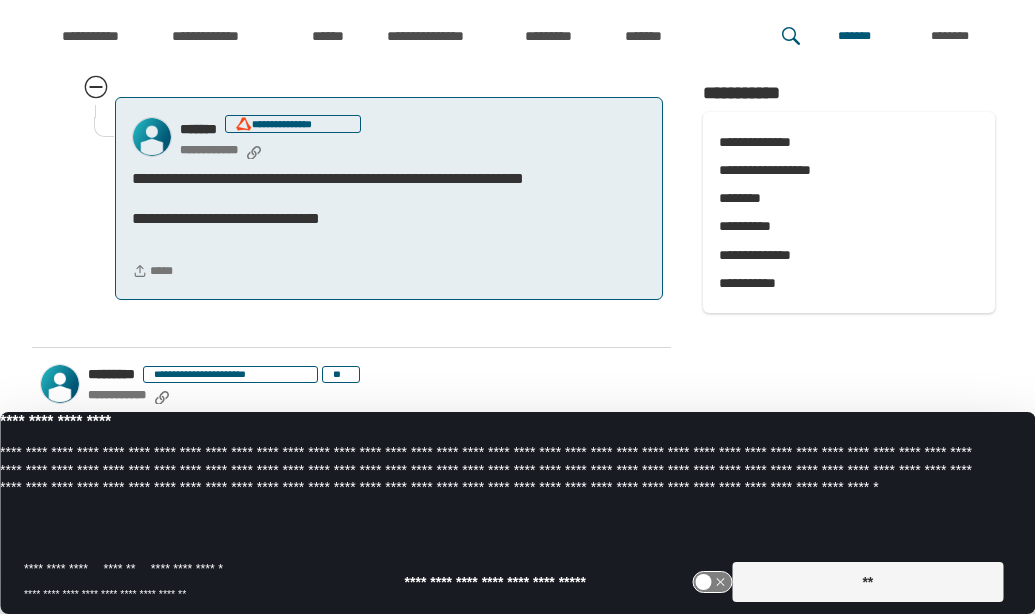 scroll, scrollTop: 1637, scrollLeft: 0, axis: vertical 